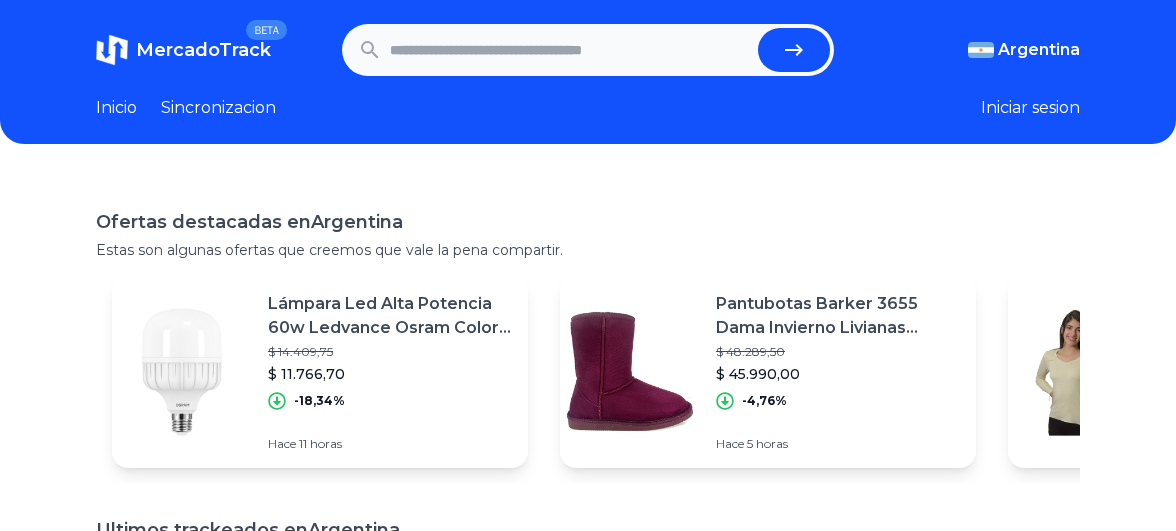scroll, scrollTop: 0, scrollLeft: 0, axis: both 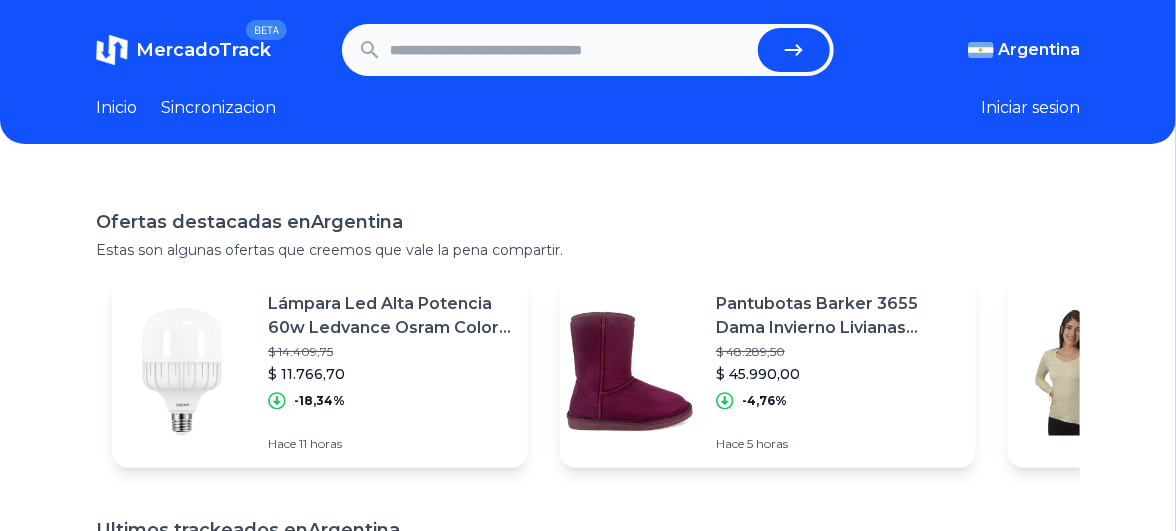 click at bounding box center [570, 50] 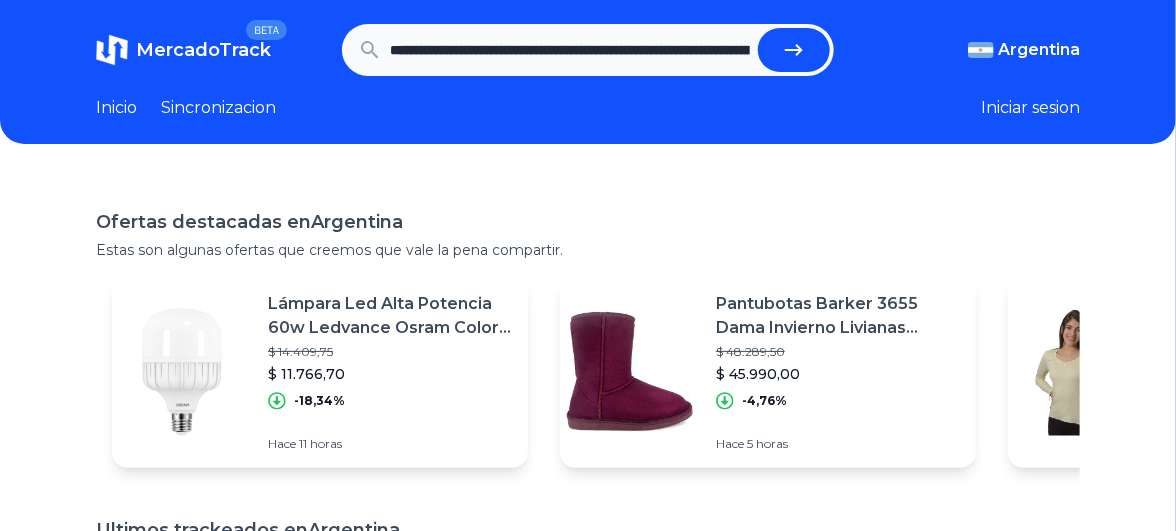 scroll, scrollTop: 0, scrollLeft: 970, axis: horizontal 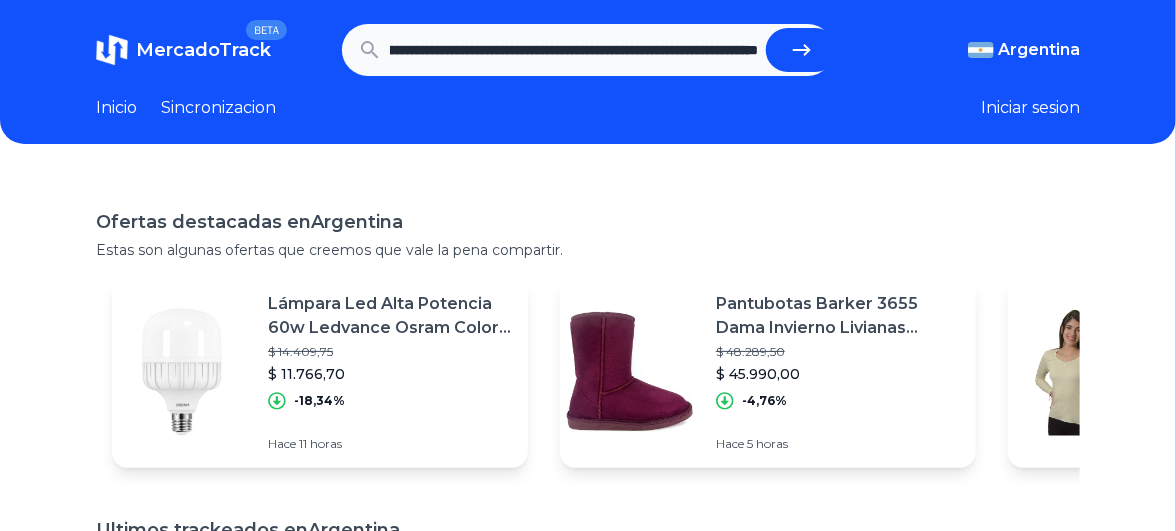 type on "**********" 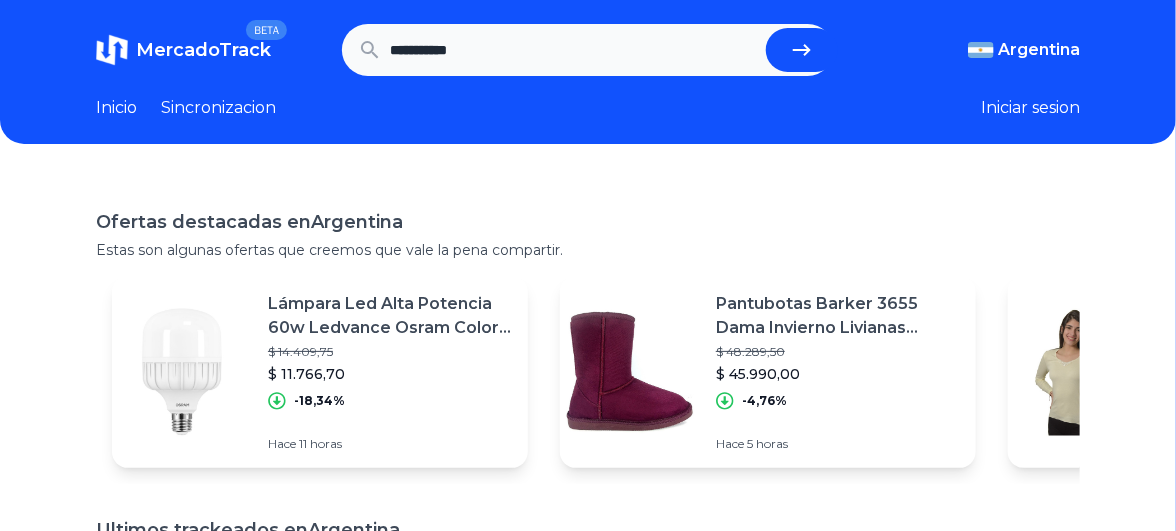 scroll, scrollTop: 0, scrollLeft: 0, axis: both 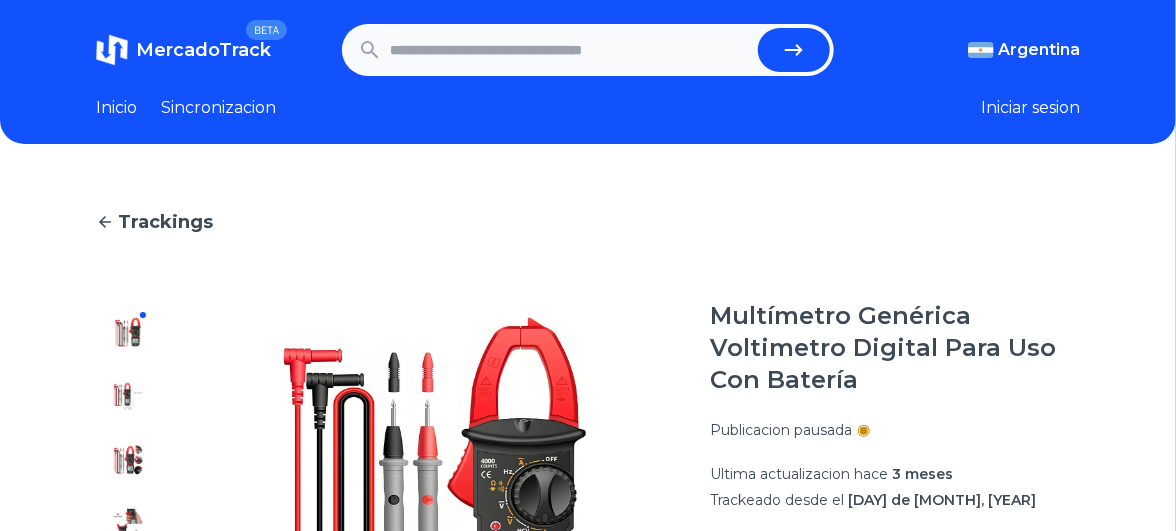 click at bounding box center (570, 50) 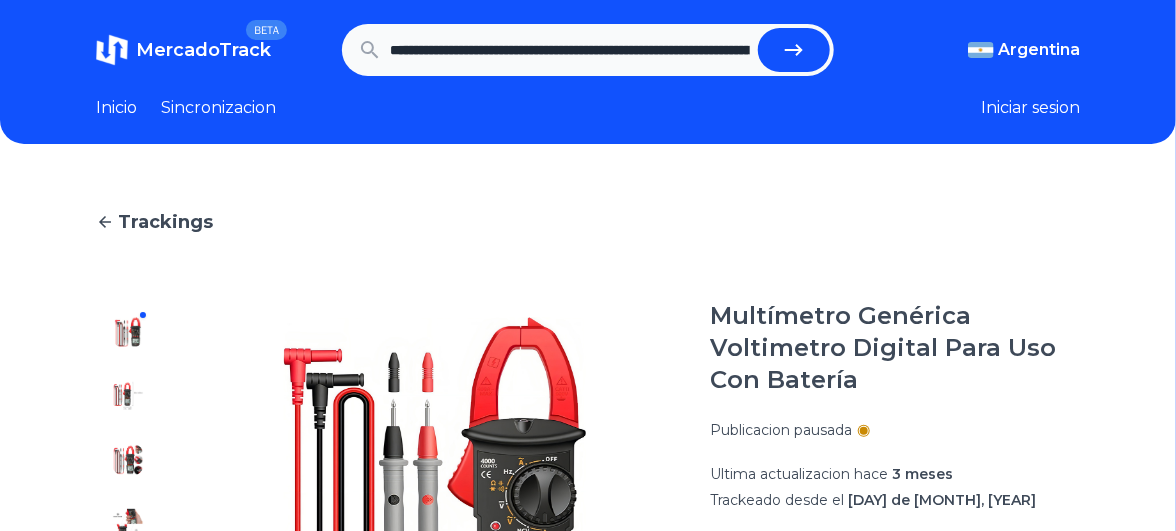 scroll, scrollTop: 0, scrollLeft: 2457, axis: horizontal 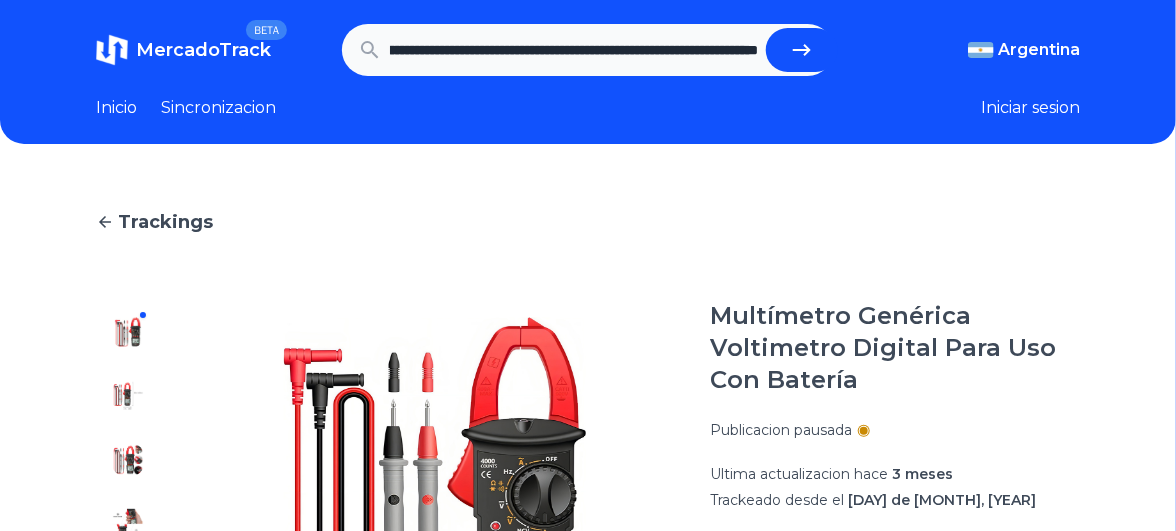 type on "**********" 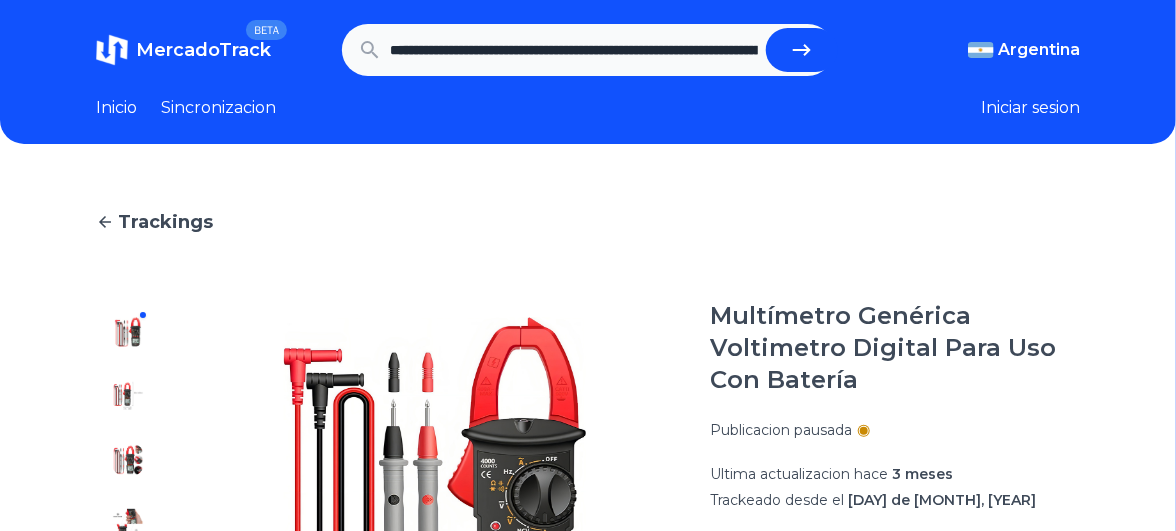 click at bounding box center (802, 50) 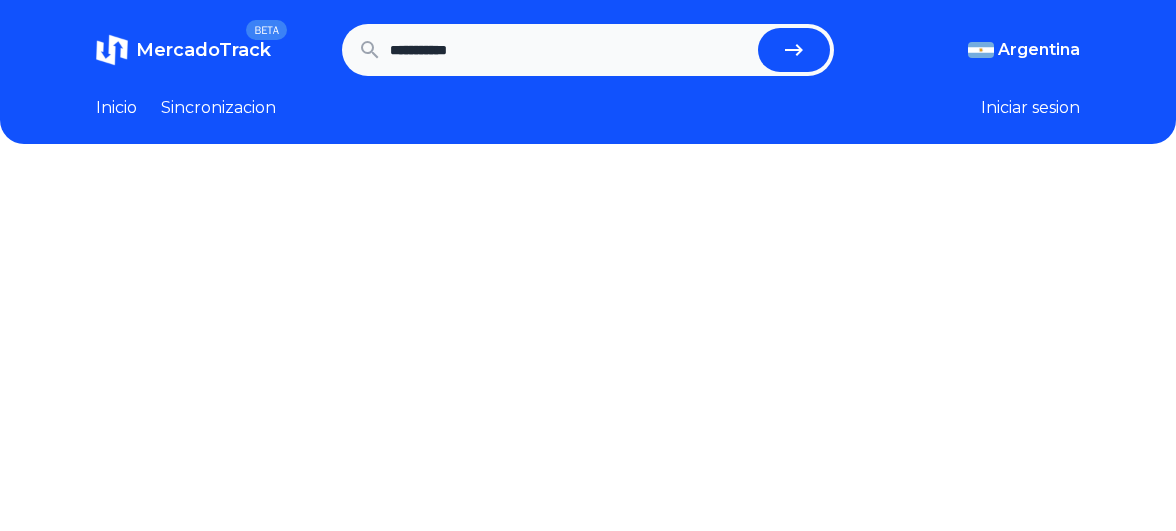 scroll, scrollTop: 0, scrollLeft: 0, axis: both 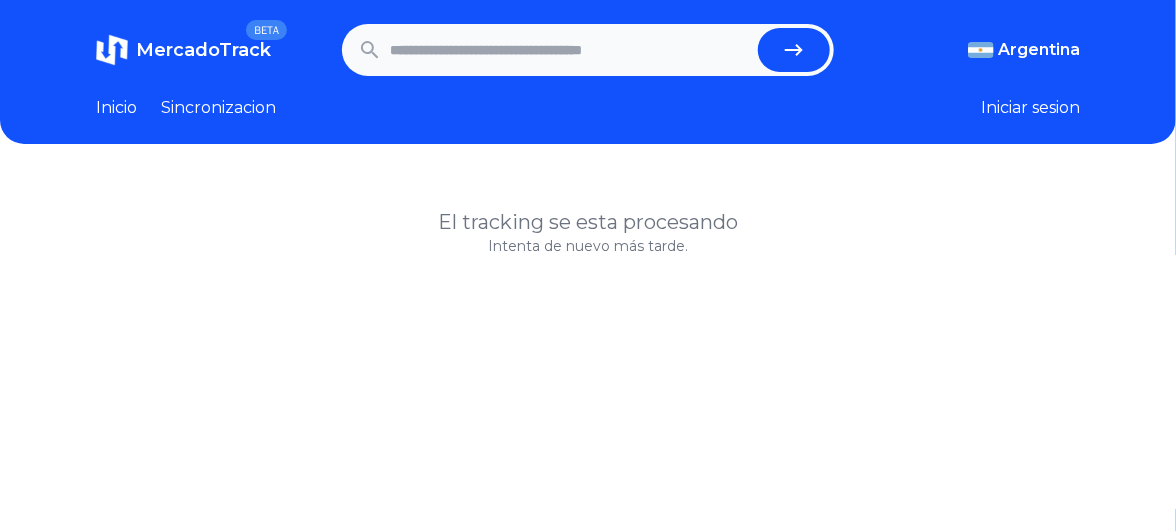 click at bounding box center [570, 50] 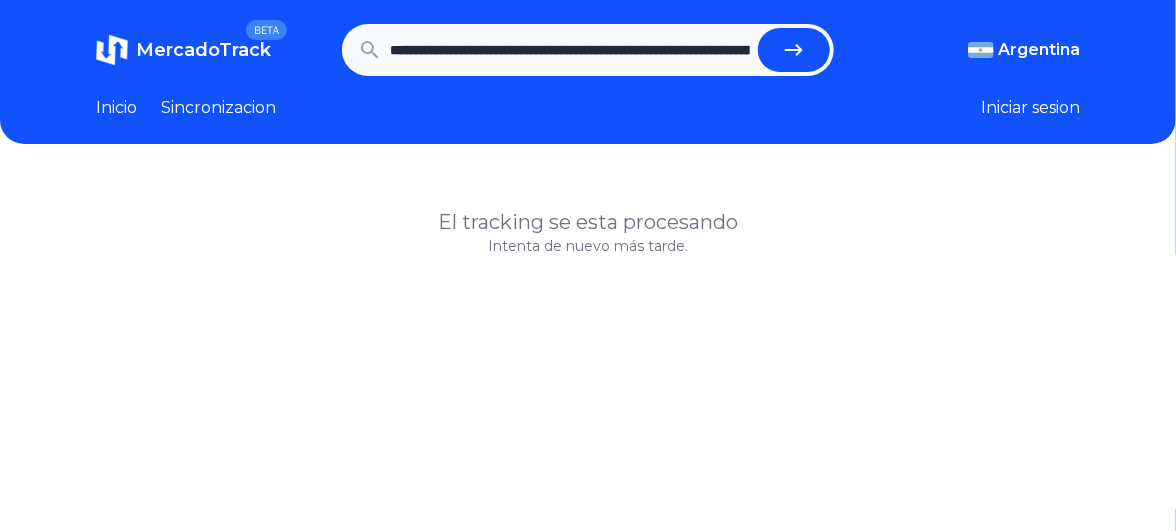 scroll, scrollTop: 0, scrollLeft: 2700, axis: horizontal 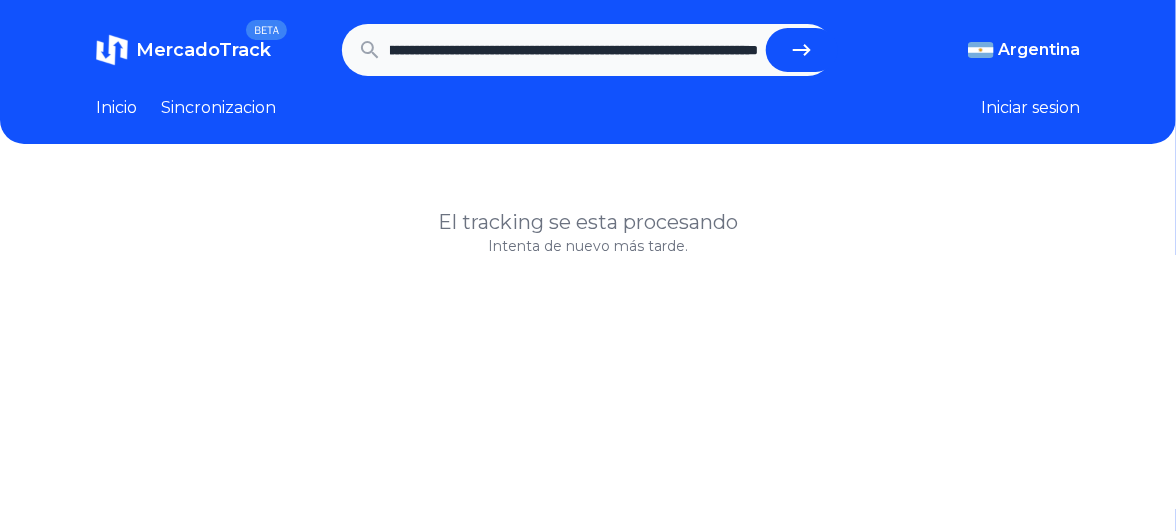 type on "**********" 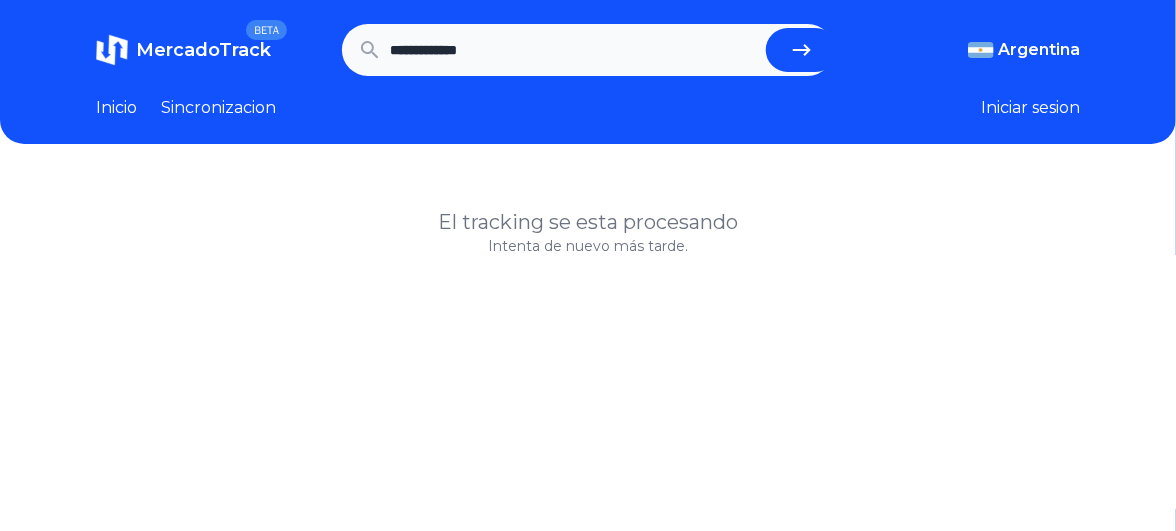 scroll, scrollTop: 0, scrollLeft: 0, axis: both 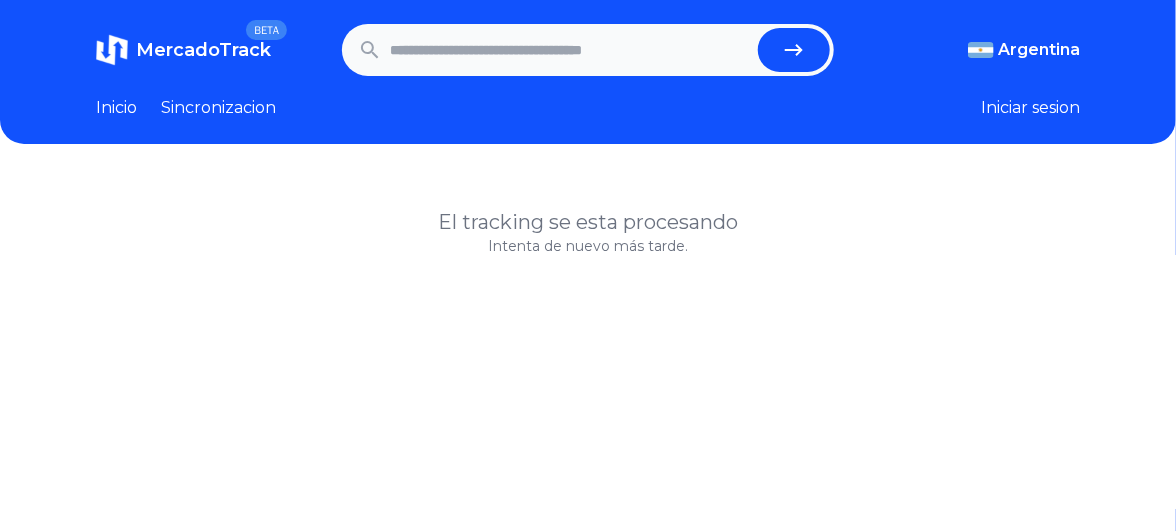click at bounding box center [570, 50] 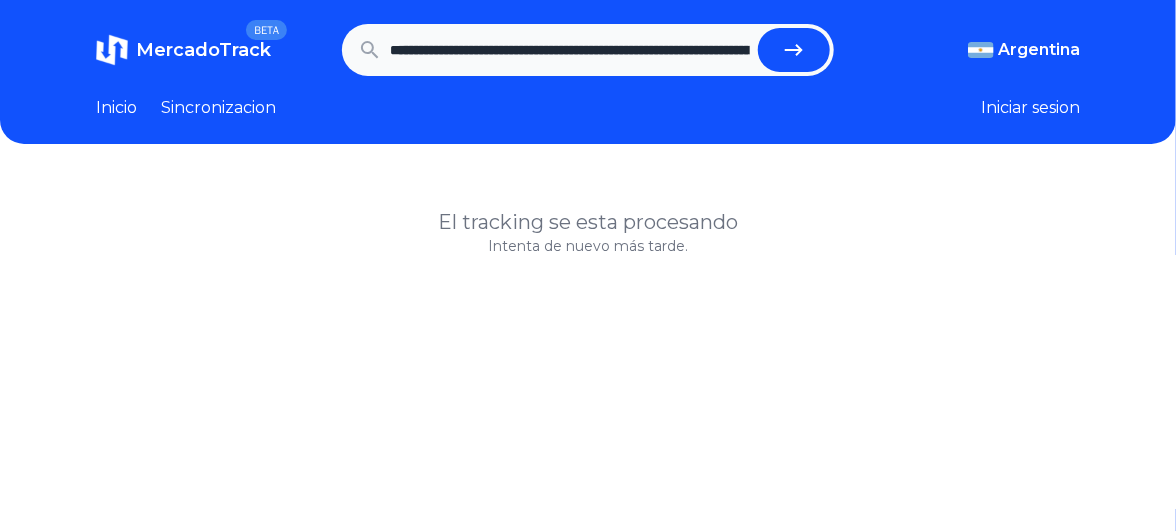 scroll, scrollTop: 0, scrollLeft: 3706, axis: horizontal 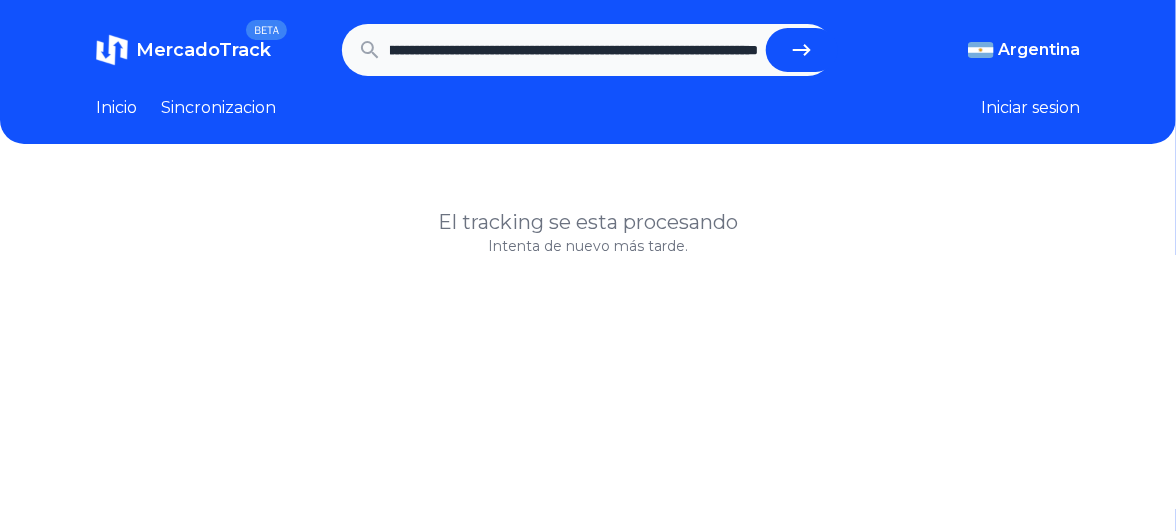 type on "**********" 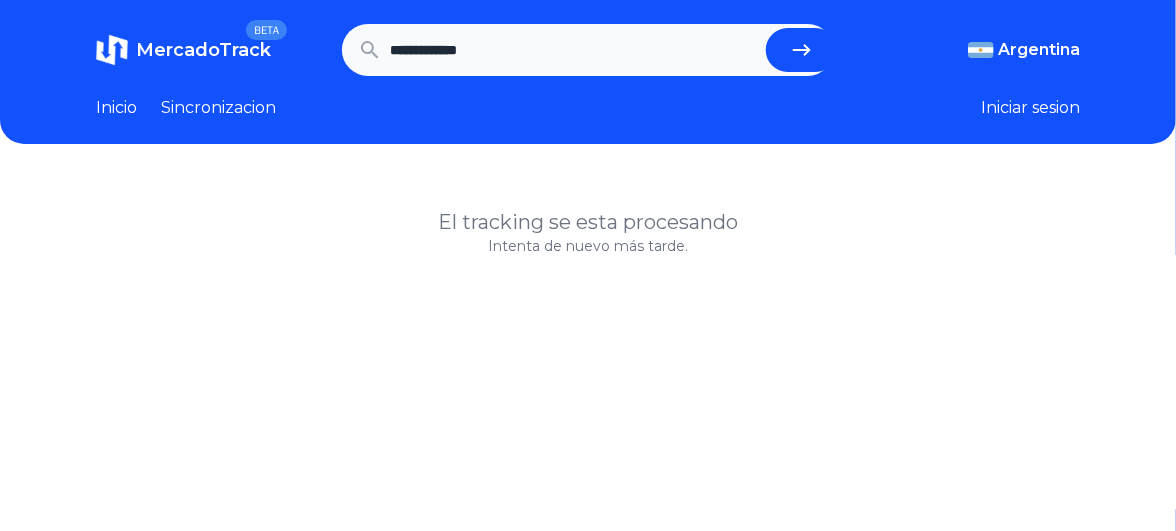 scroll, scrollTop: 0, scrollLeft: 0, axis: both 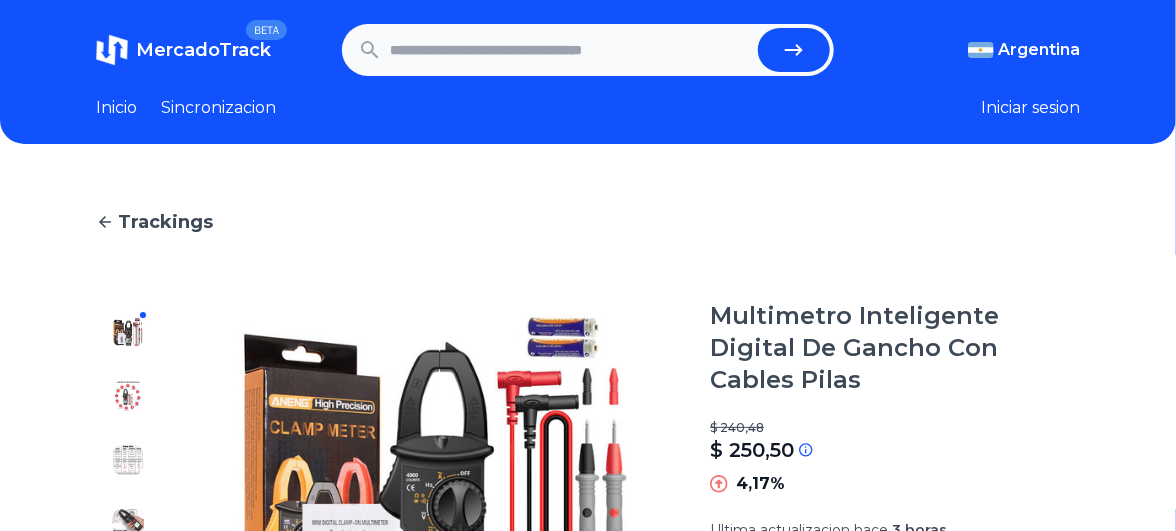 click at bounding box center (570, 50) 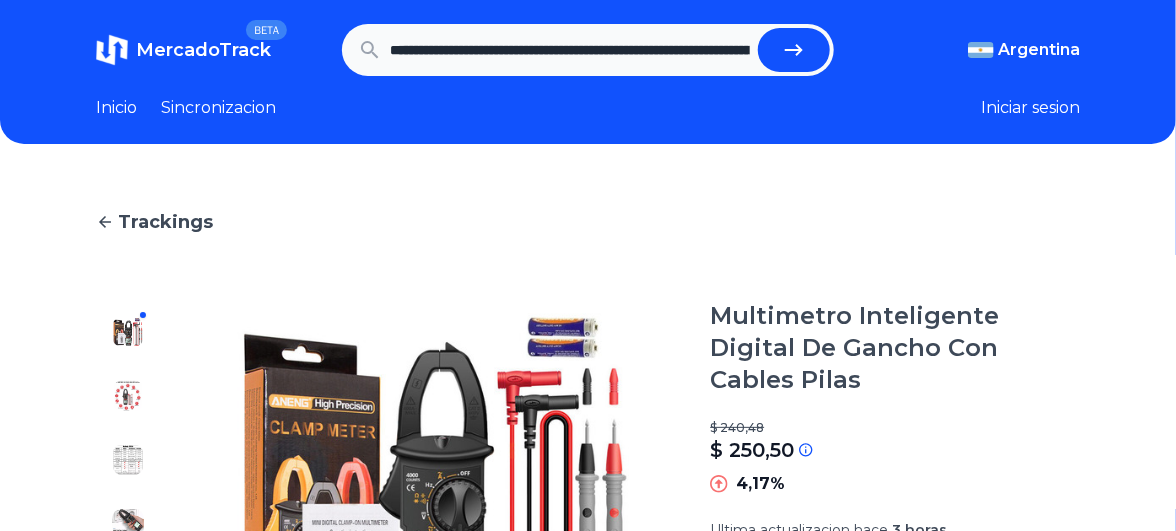 scroll, scrollTop: 0, scrollLeft: 2024, axis: horizontal 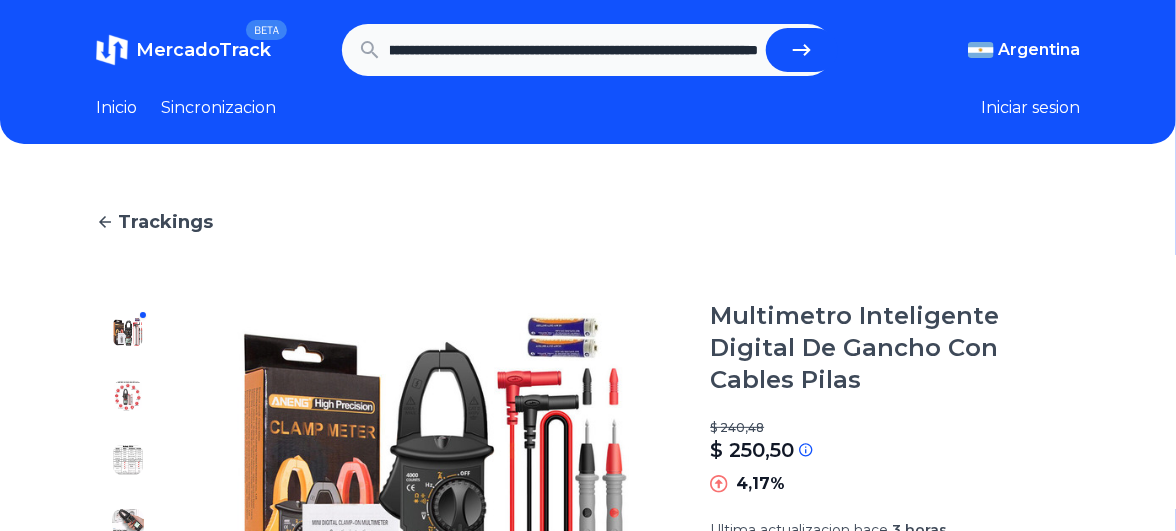 type on "**********" 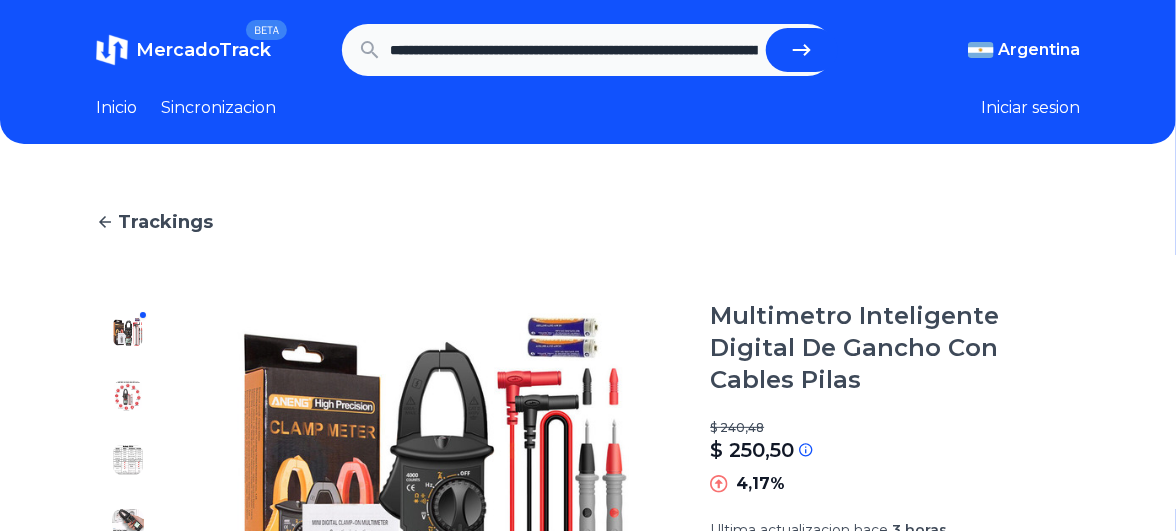 click at bounding box center [802, 50] 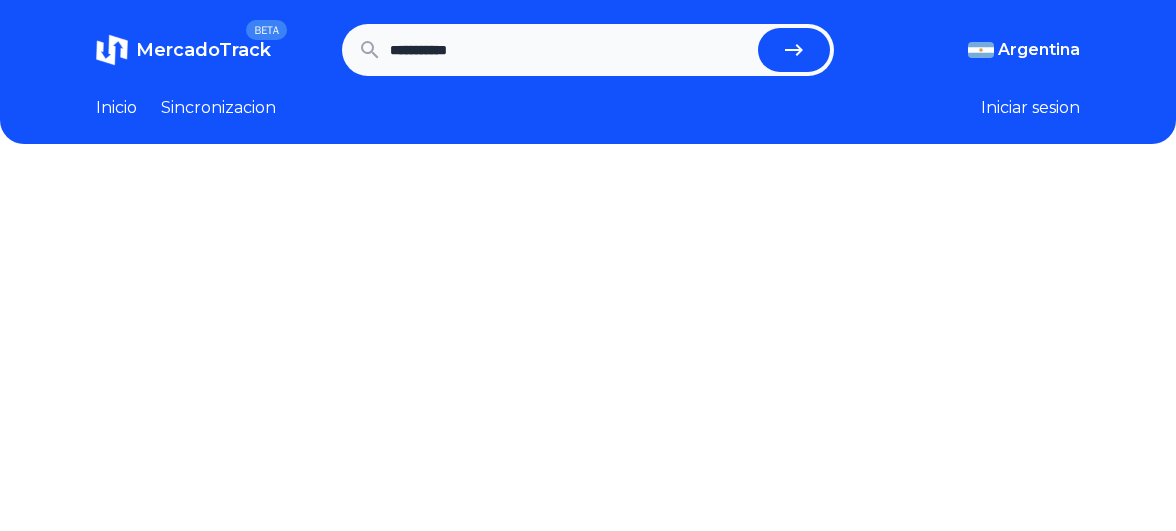 scroll, scrollTop: 0, scrollLeft: 0, axis: both 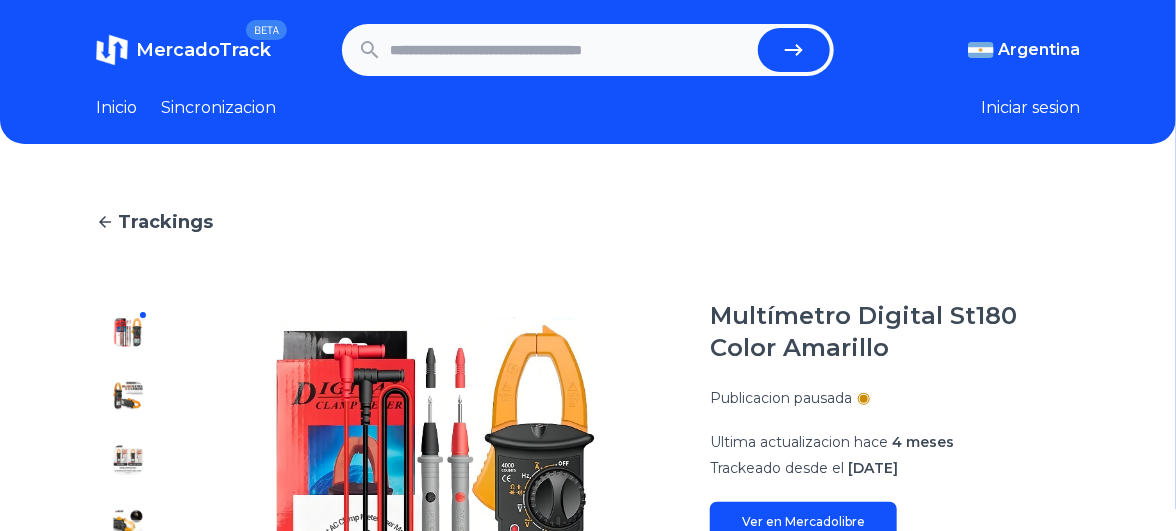 click at bounding box center [570, 50] 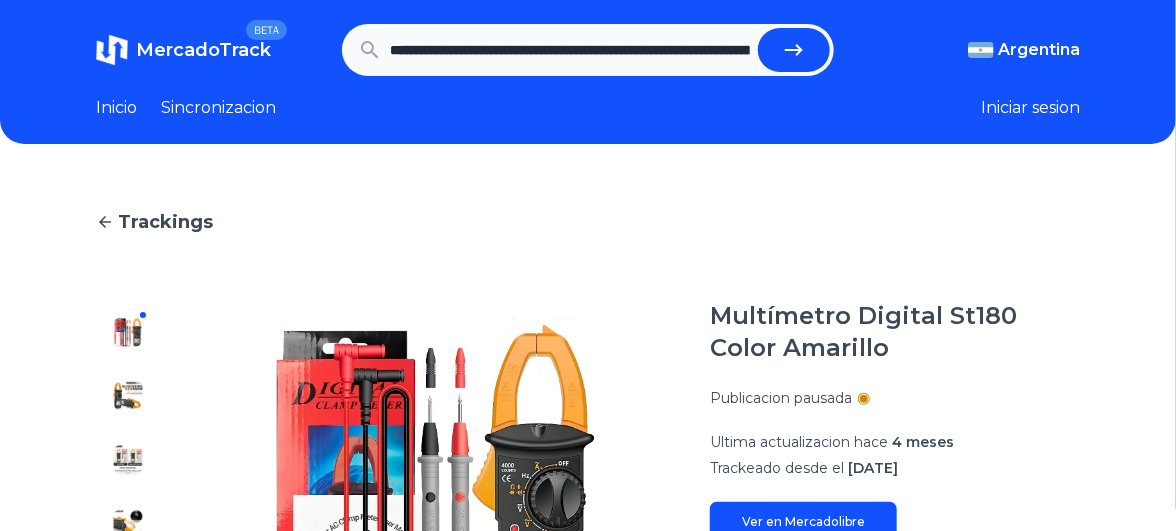 scroll, scrollTop: 0, scrollLeft: 1849, axis: horizontal 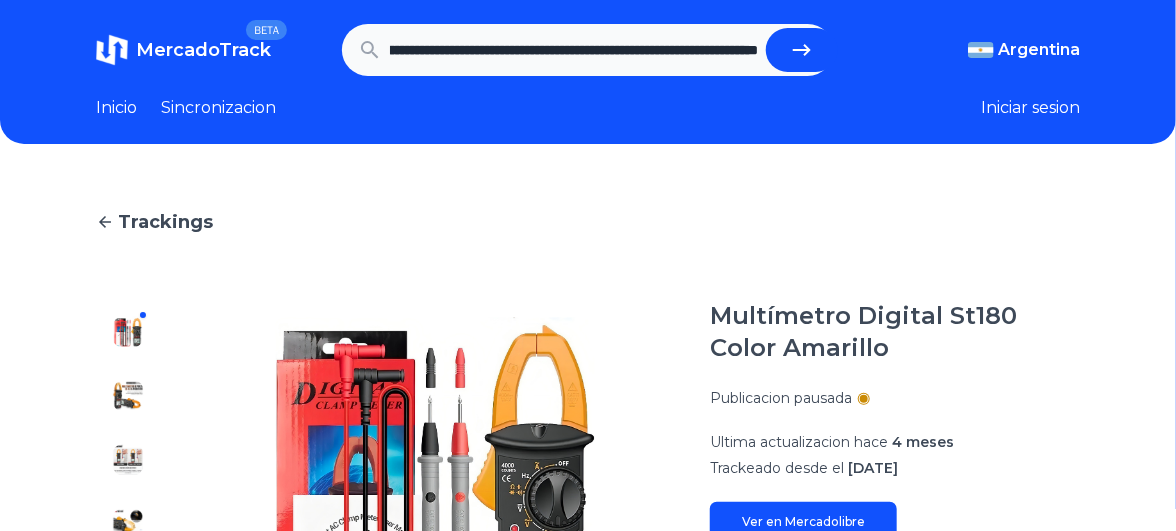type on "**********" 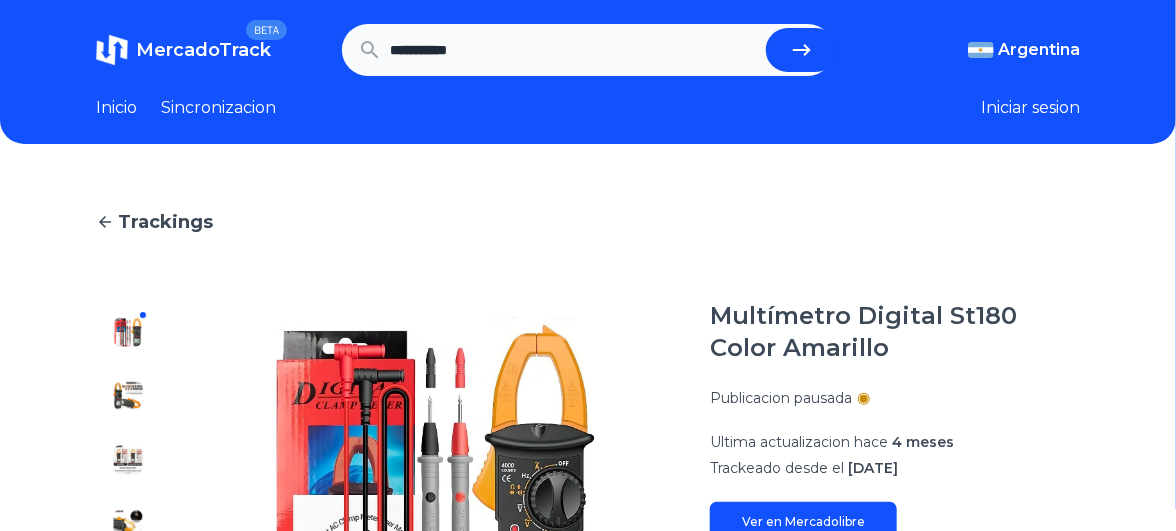scroll, scrollTop: 0, scrollLeft: 0, axis: both 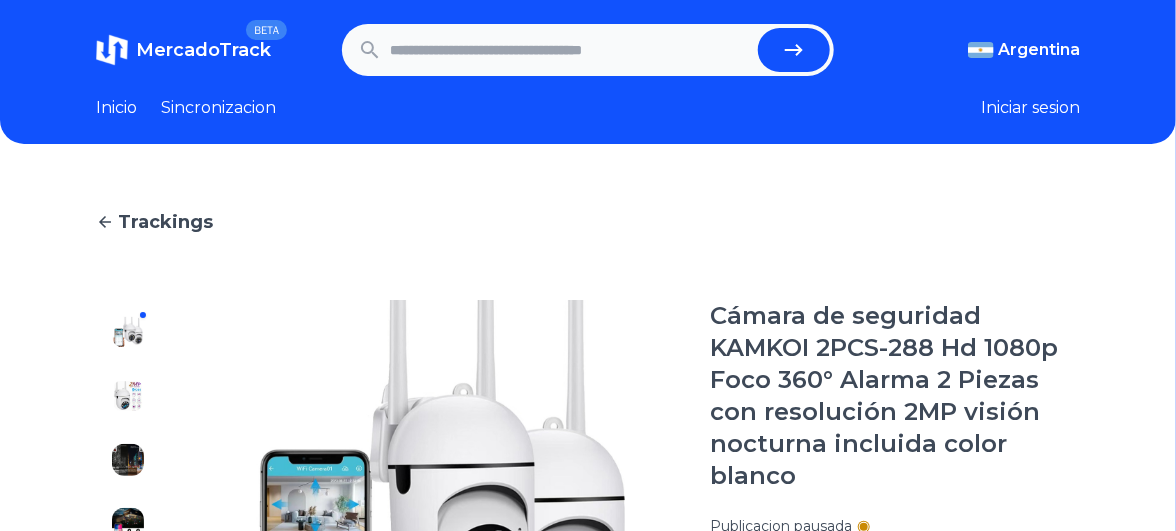 click at bounding box center (570, 50) 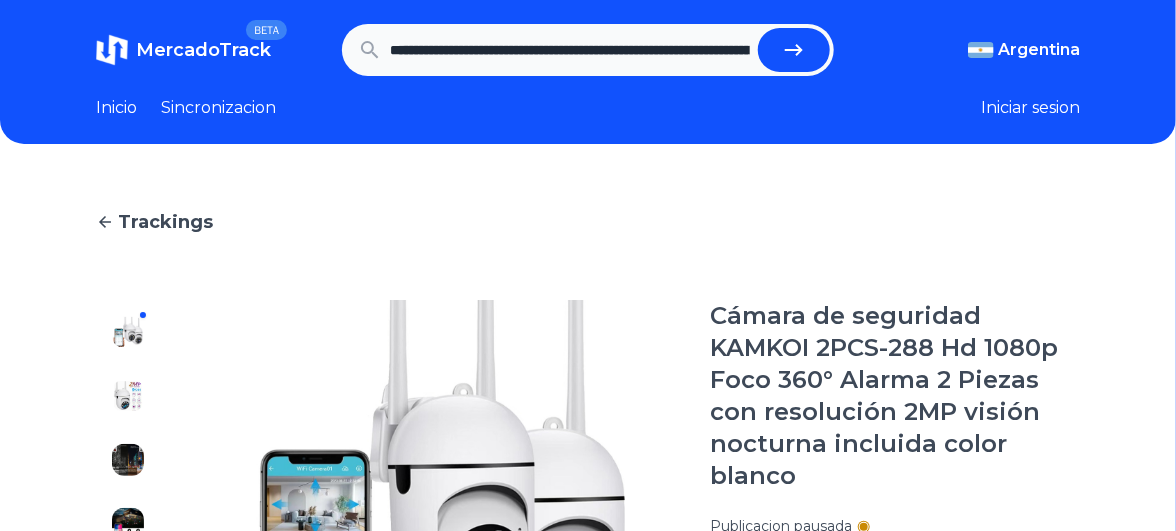 scroll, scrollTop: 0, scrollLeft: 1495, axis: horizontal 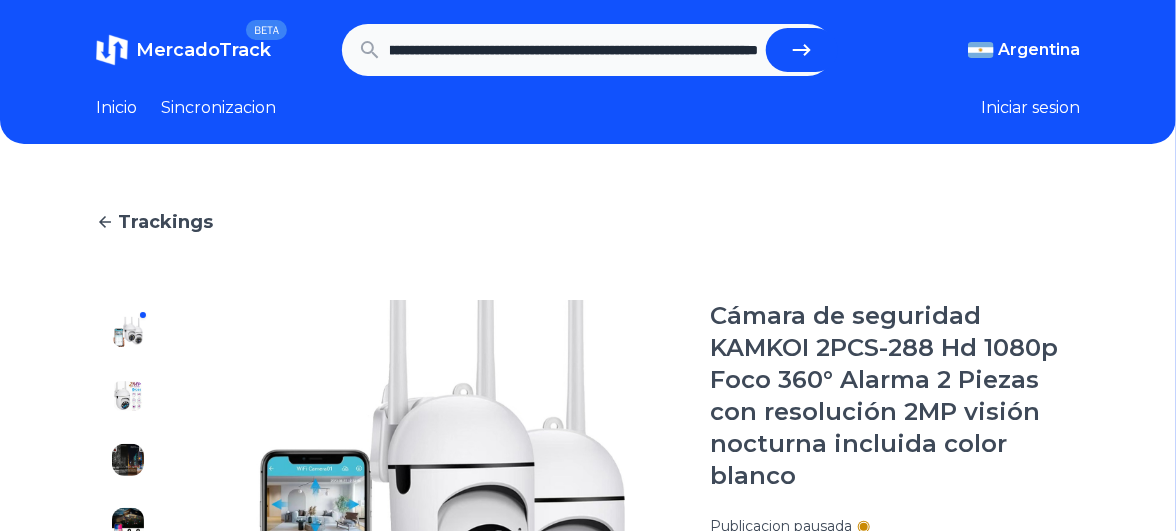 type on "**********" 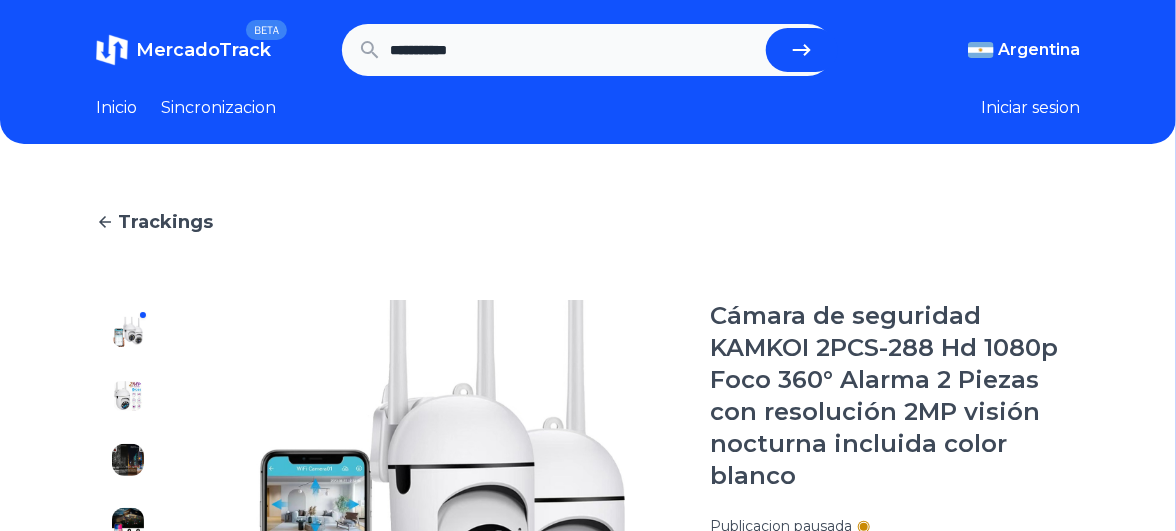 scroll, scrollTop: 0, scrollLeft: 0, axis: both 